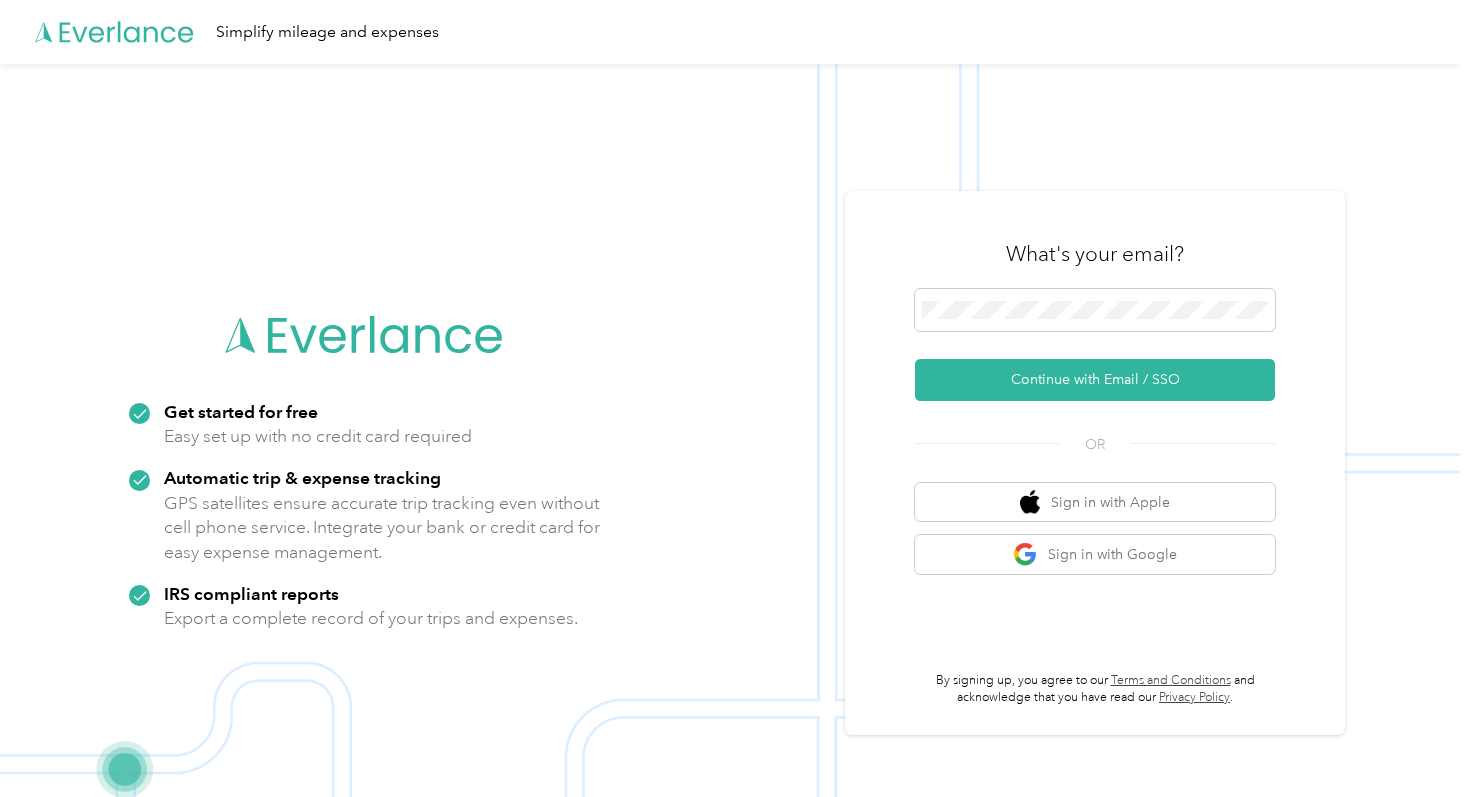 scroll, scrollTop: 0, scrollLeft: 0, axis: both 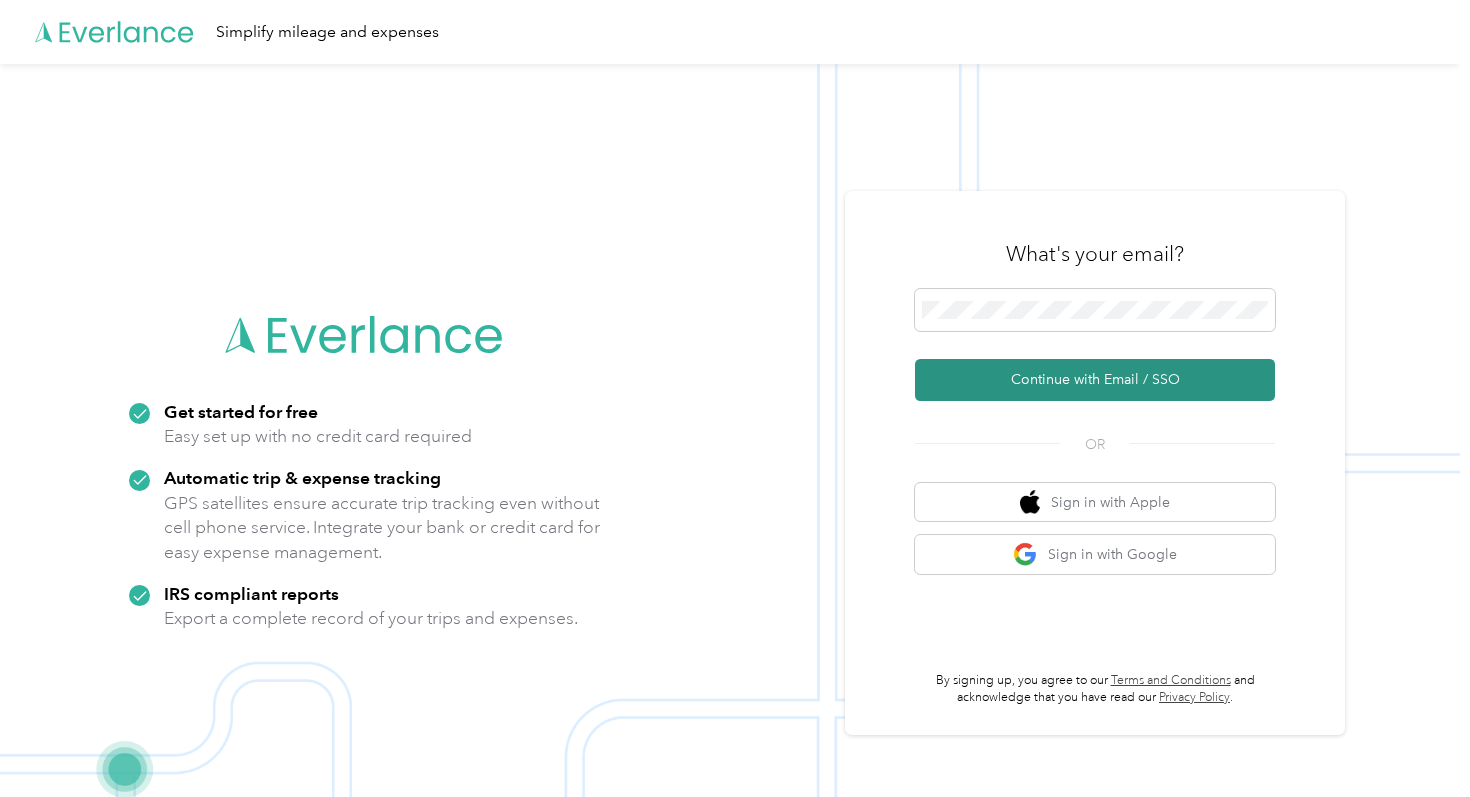 click on "Continue with Email / SSO" at bounding box center [1095, 380] 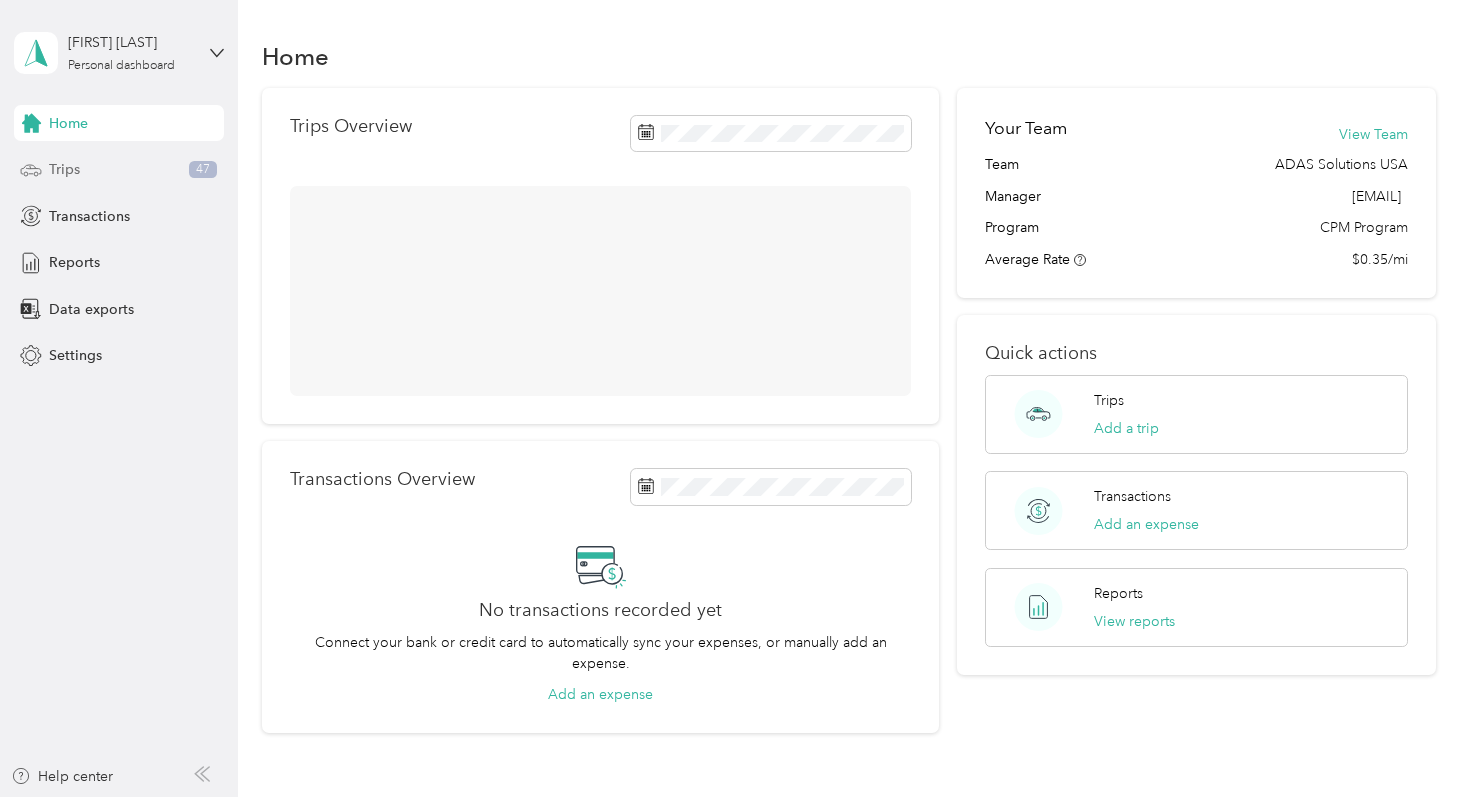 click on "Trips" at bounding box center (64, 169) 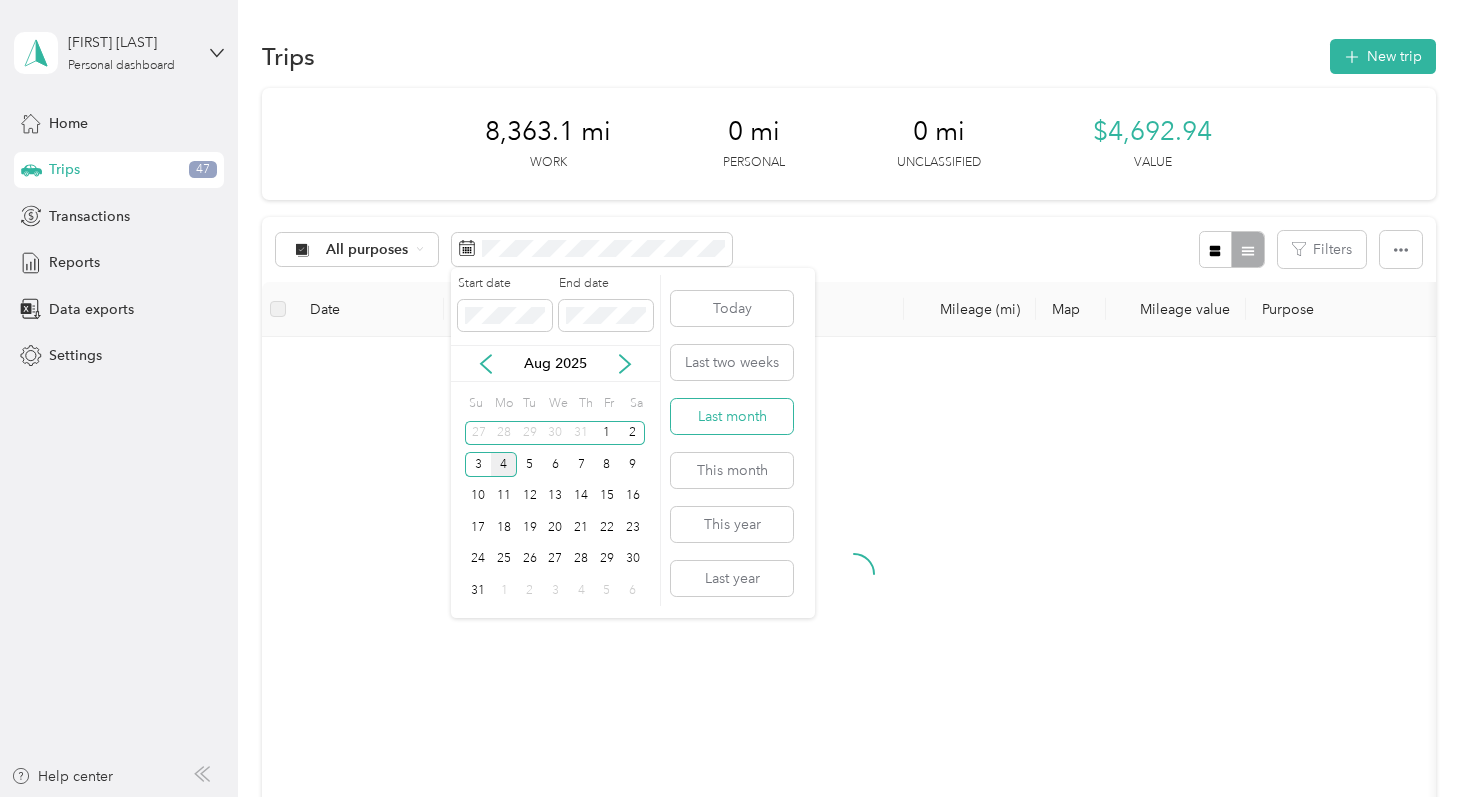 click on "Last month" at bounding box center (732, 416) 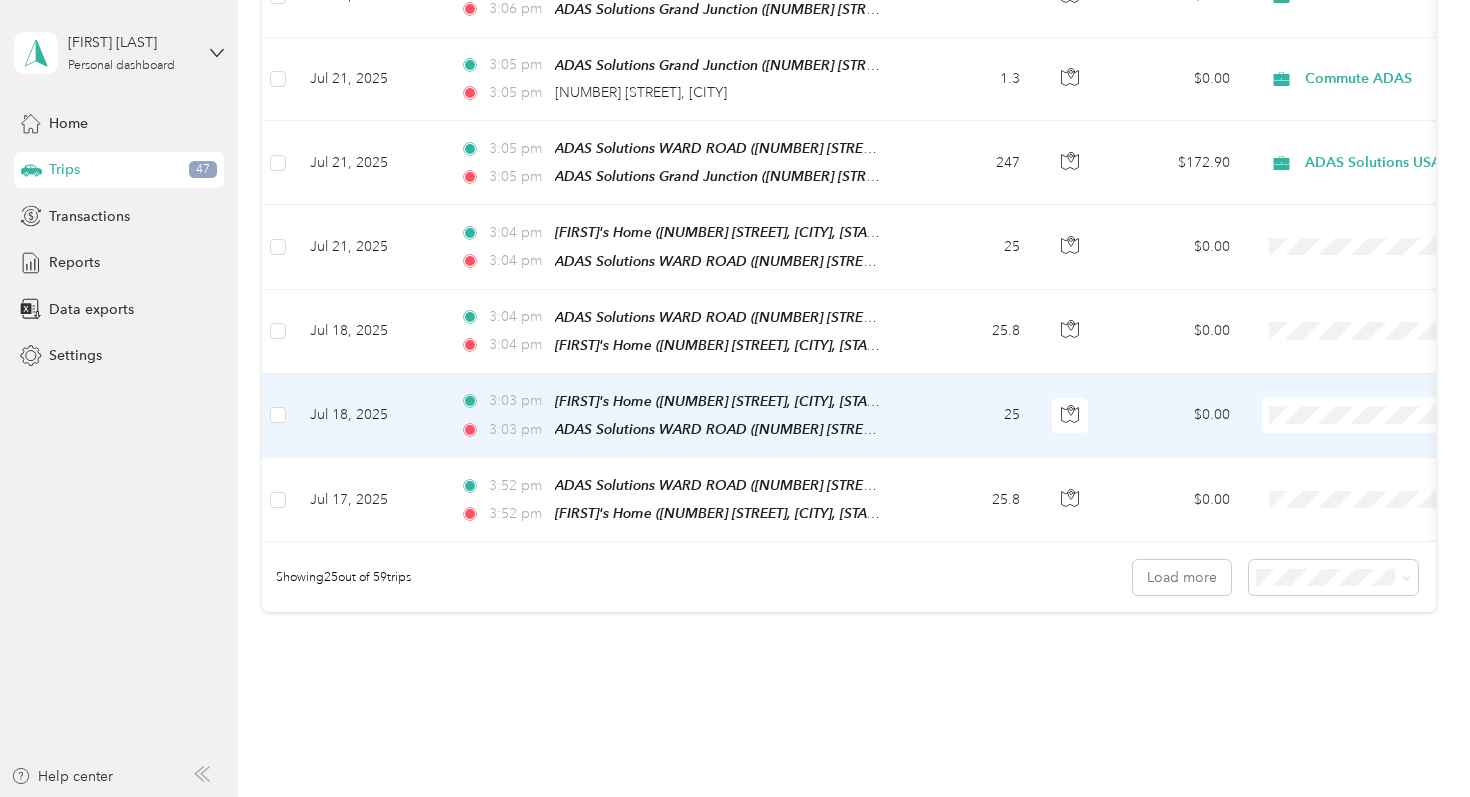 scroll, scrollTop: 1964, scrollLeft: 0, axis: vertical 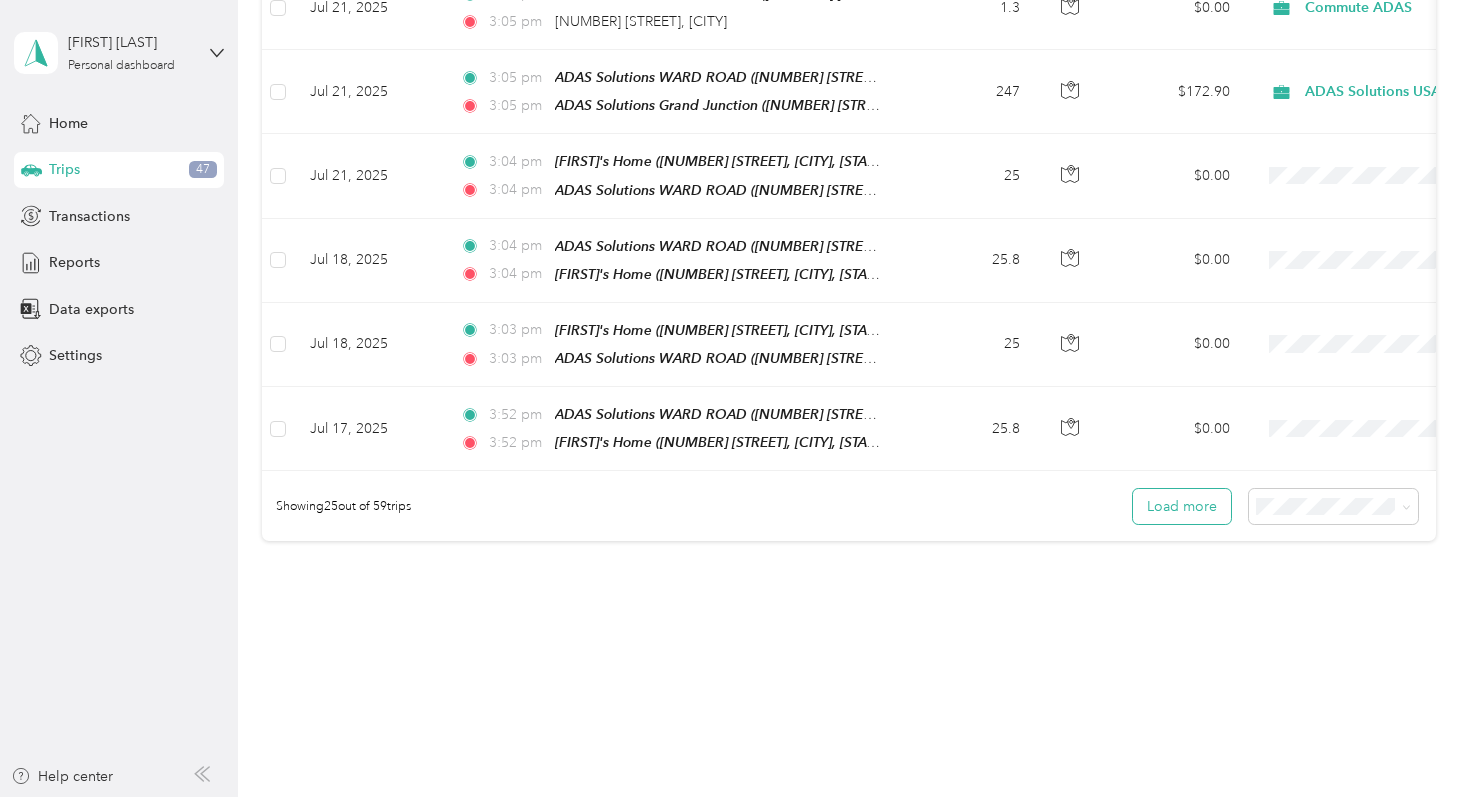 click on "Load more" at bounding box center [1182, 506] 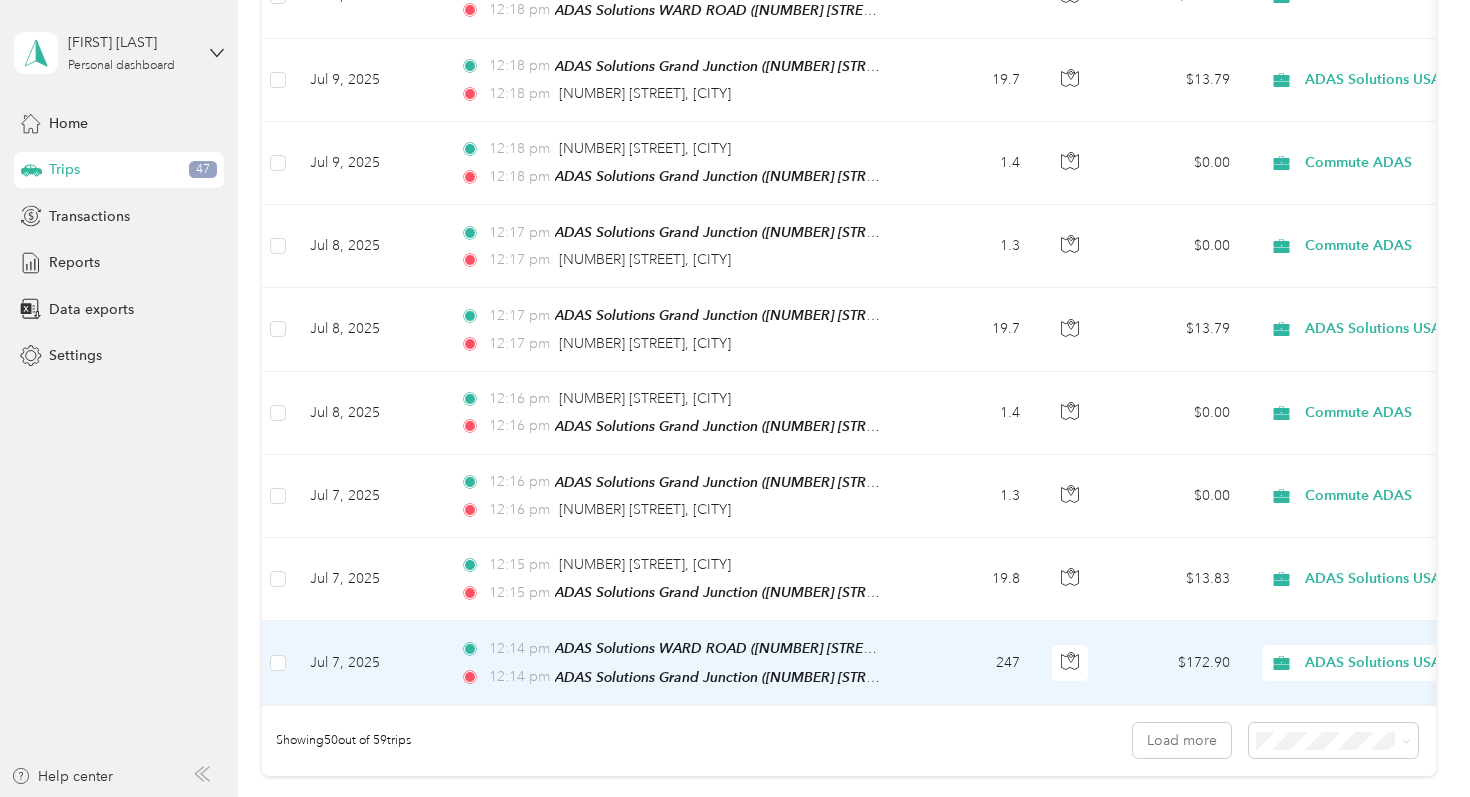 scroll, scrollTop: 3848, scrollLeft: 0, axis: vertical 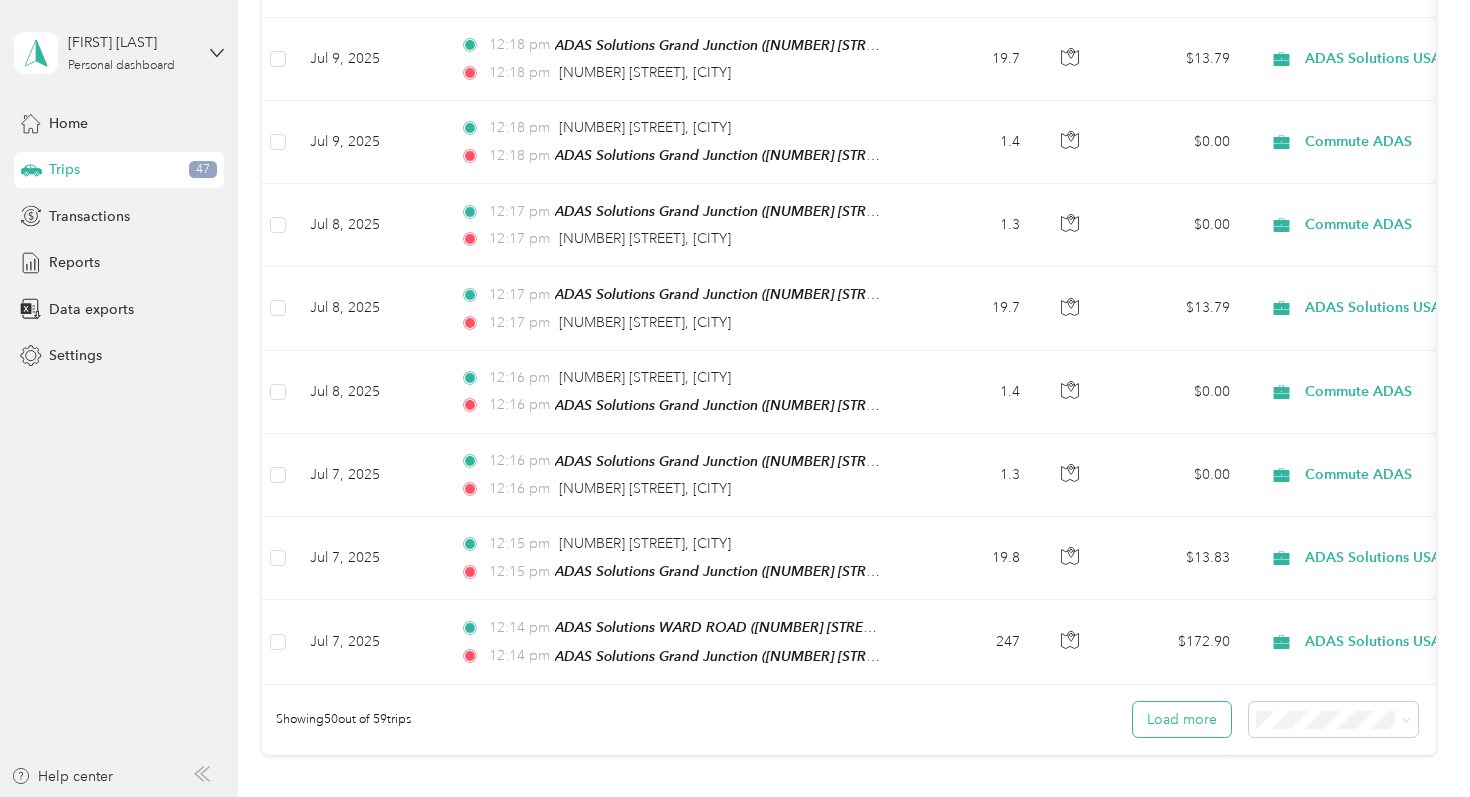click on "Load more" at bounding box center [1182, 719] 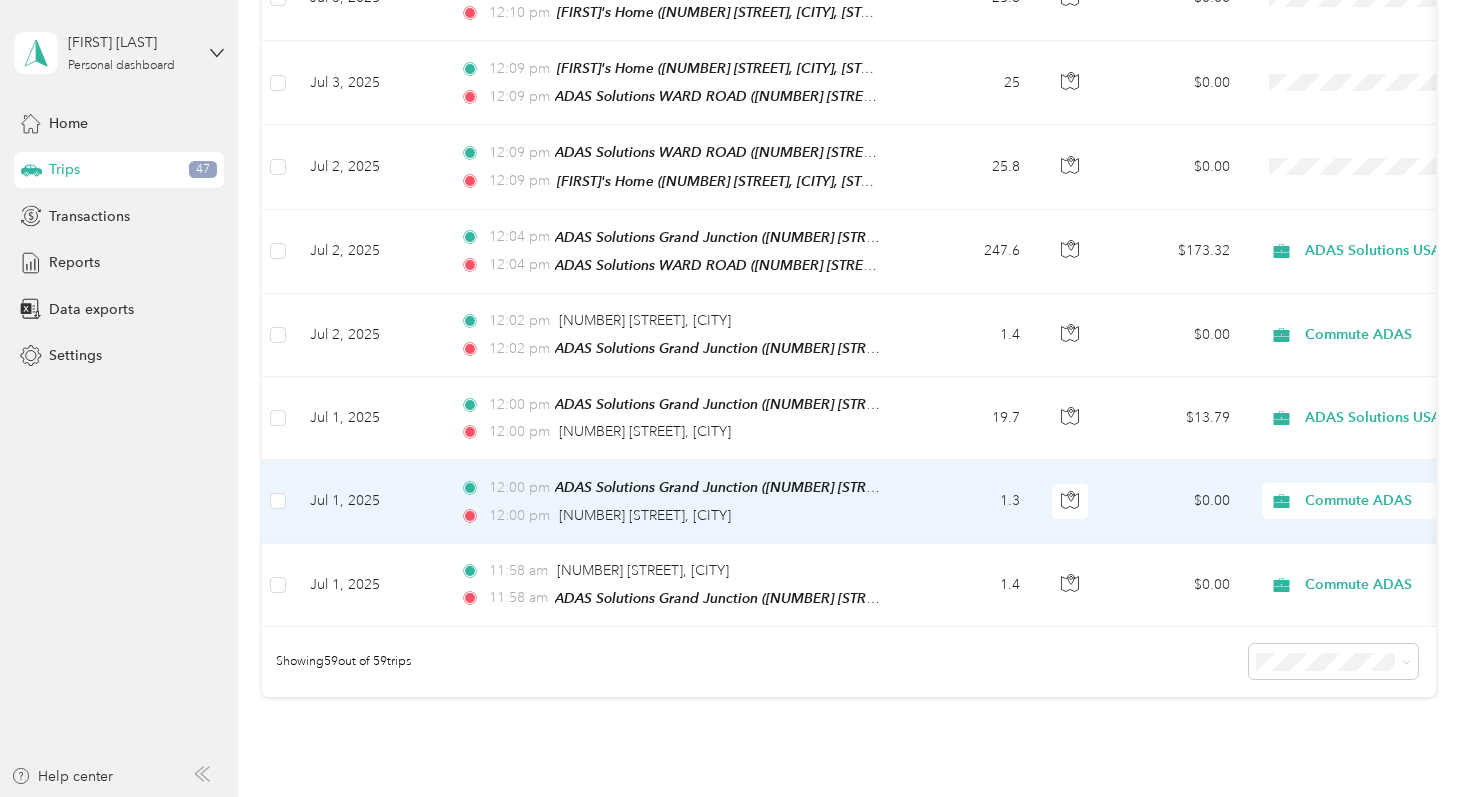 scroll, scrollTop: 4663, scrollLeft: 0, axis: vertical 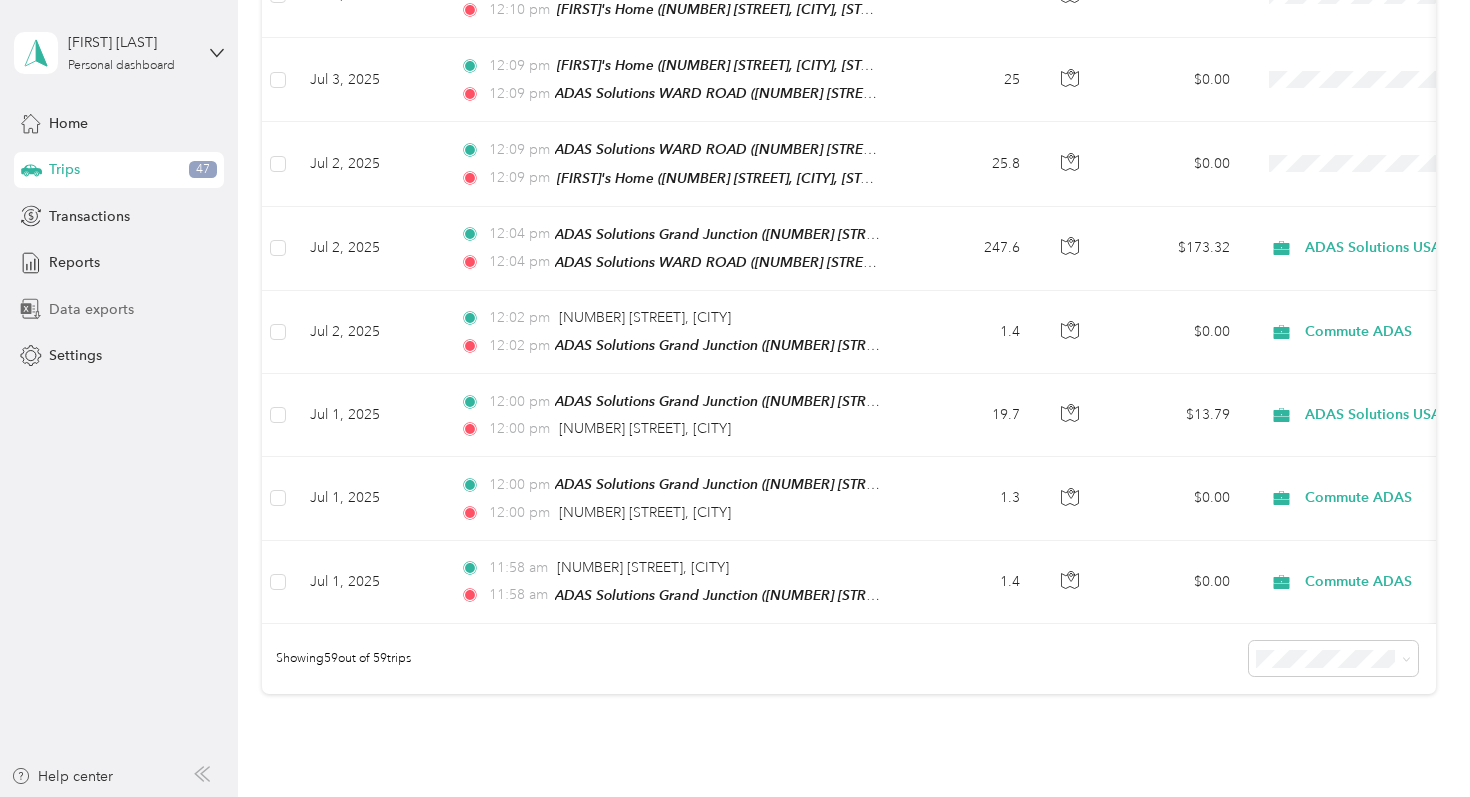 click on "Data exports" at bounding box center [119, 309] 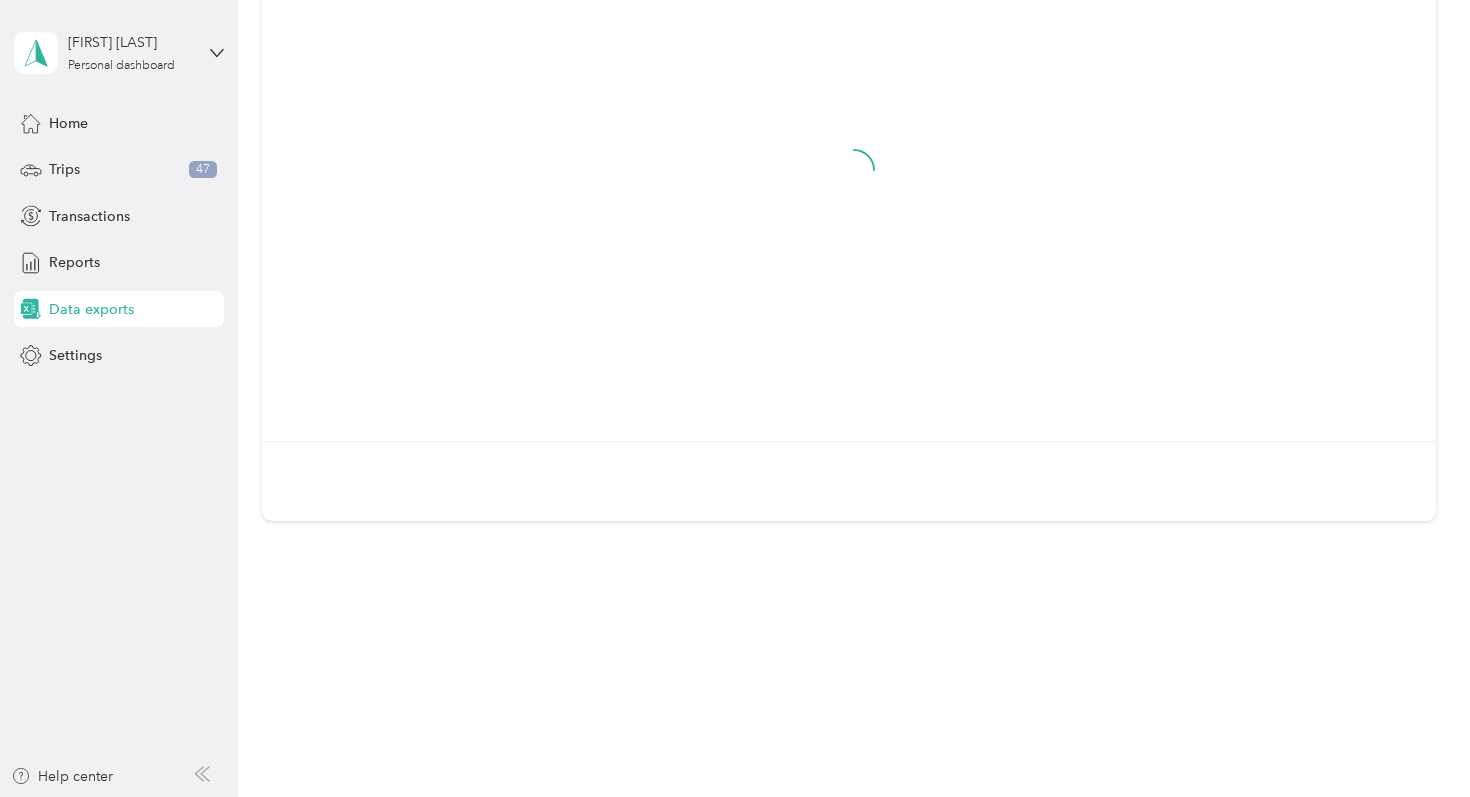 scroll, scrollTop: 243, scrollLeft: 0, axis: vertical 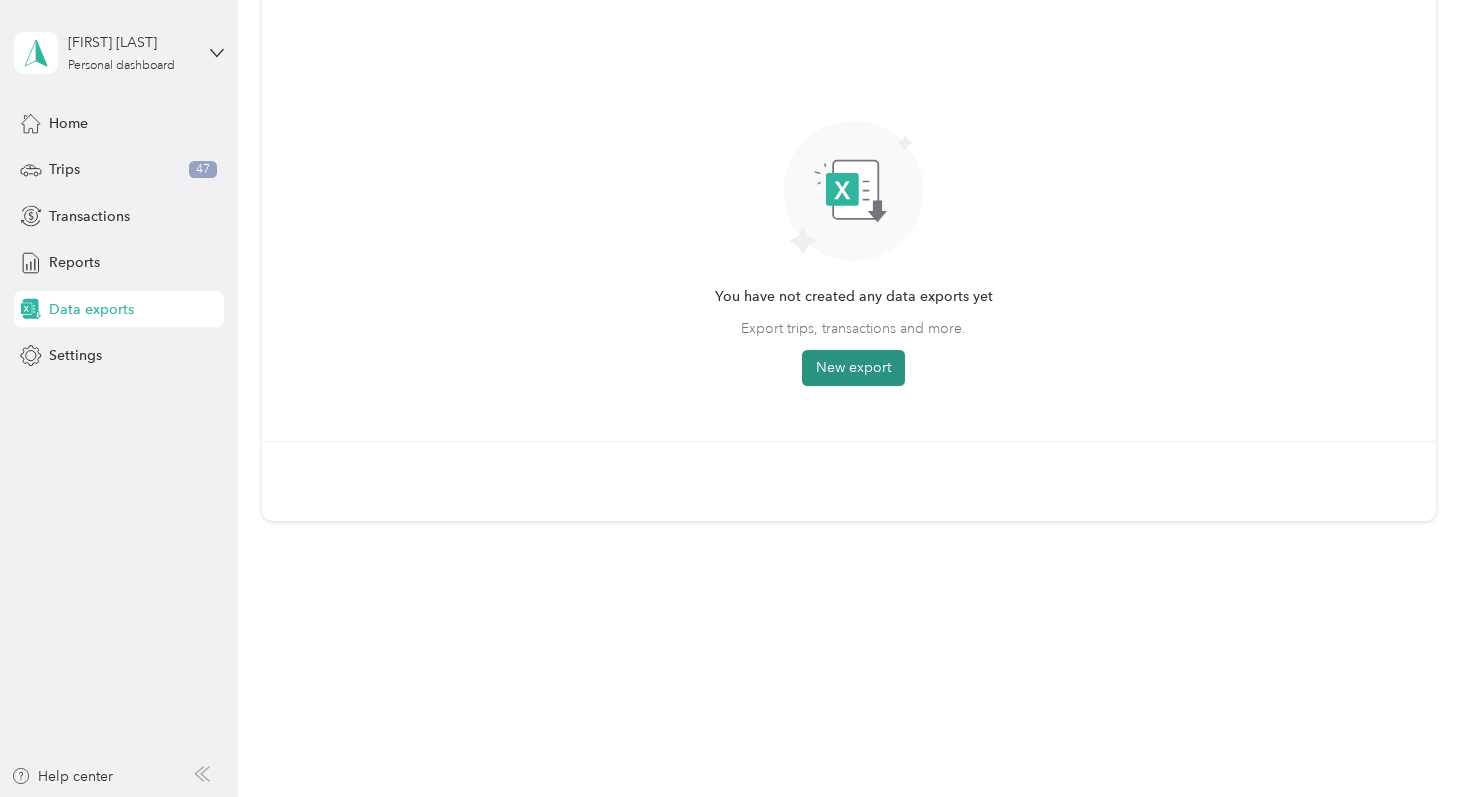 click on "New export" at bounding box center [853, 368] 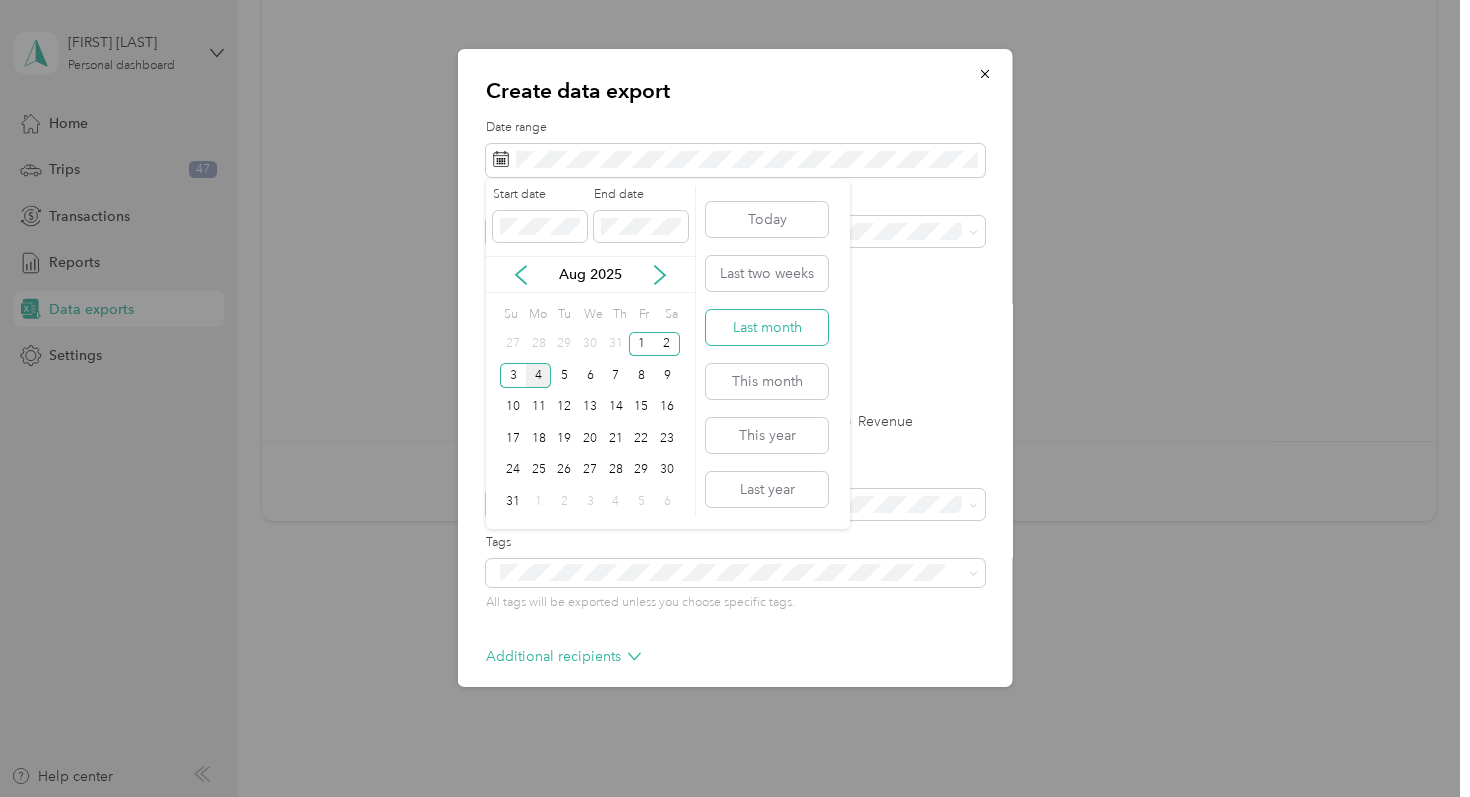 click on "Last month" at bounding box center [767, 327] 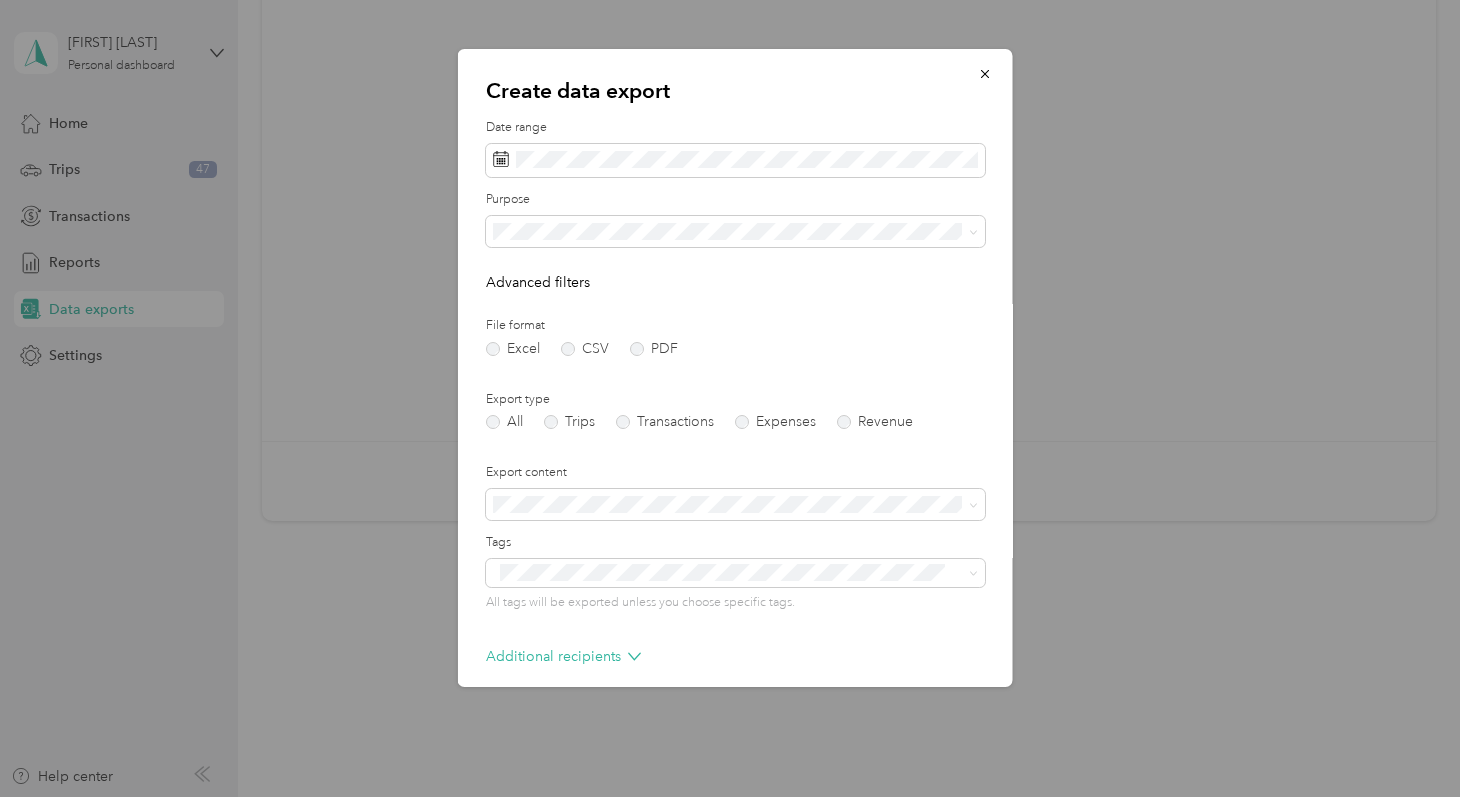 scroll, scrollTop: 89, scrollLeft: 0, axis: vertical 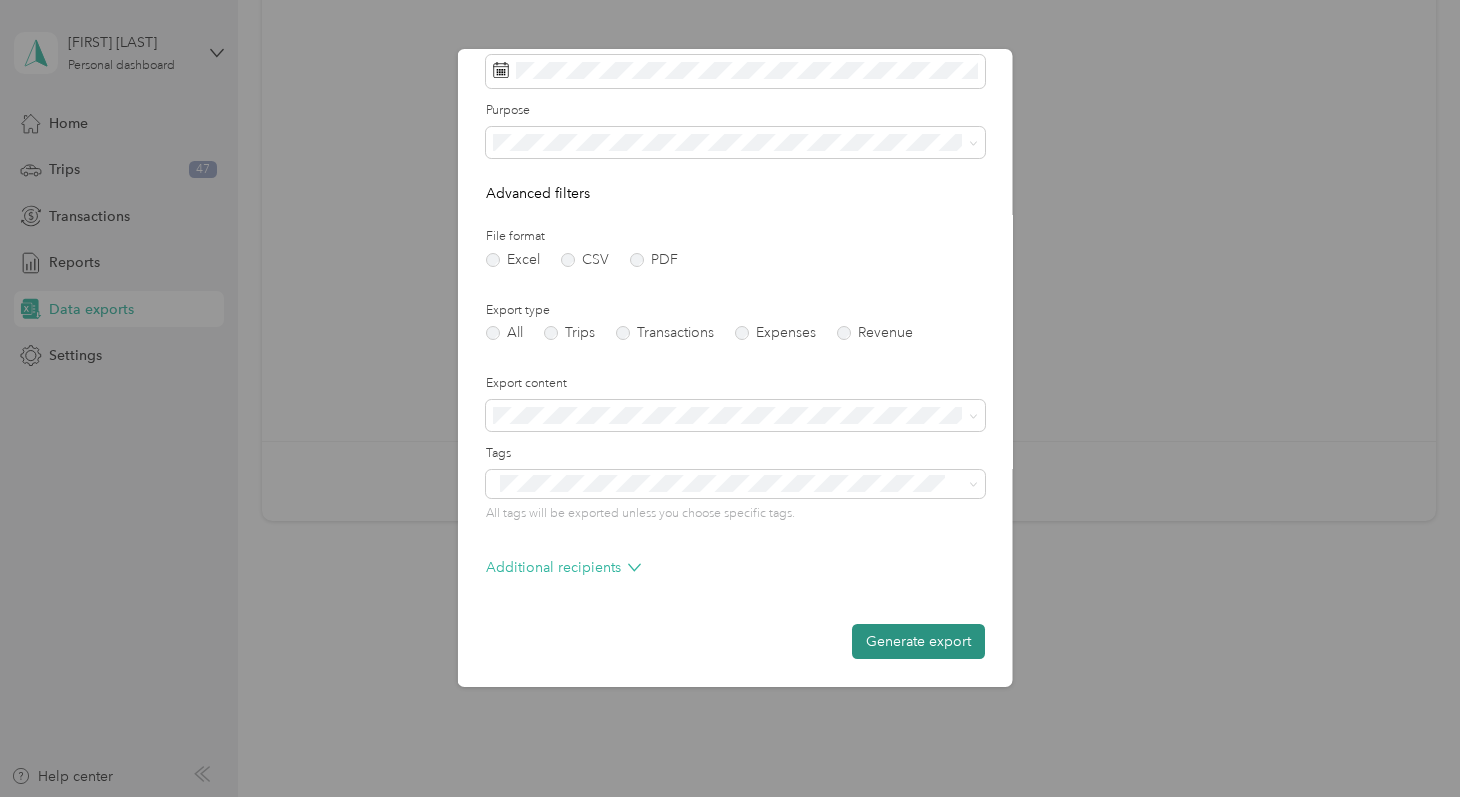 click on "Generate export" at bounding box center (918, 641) 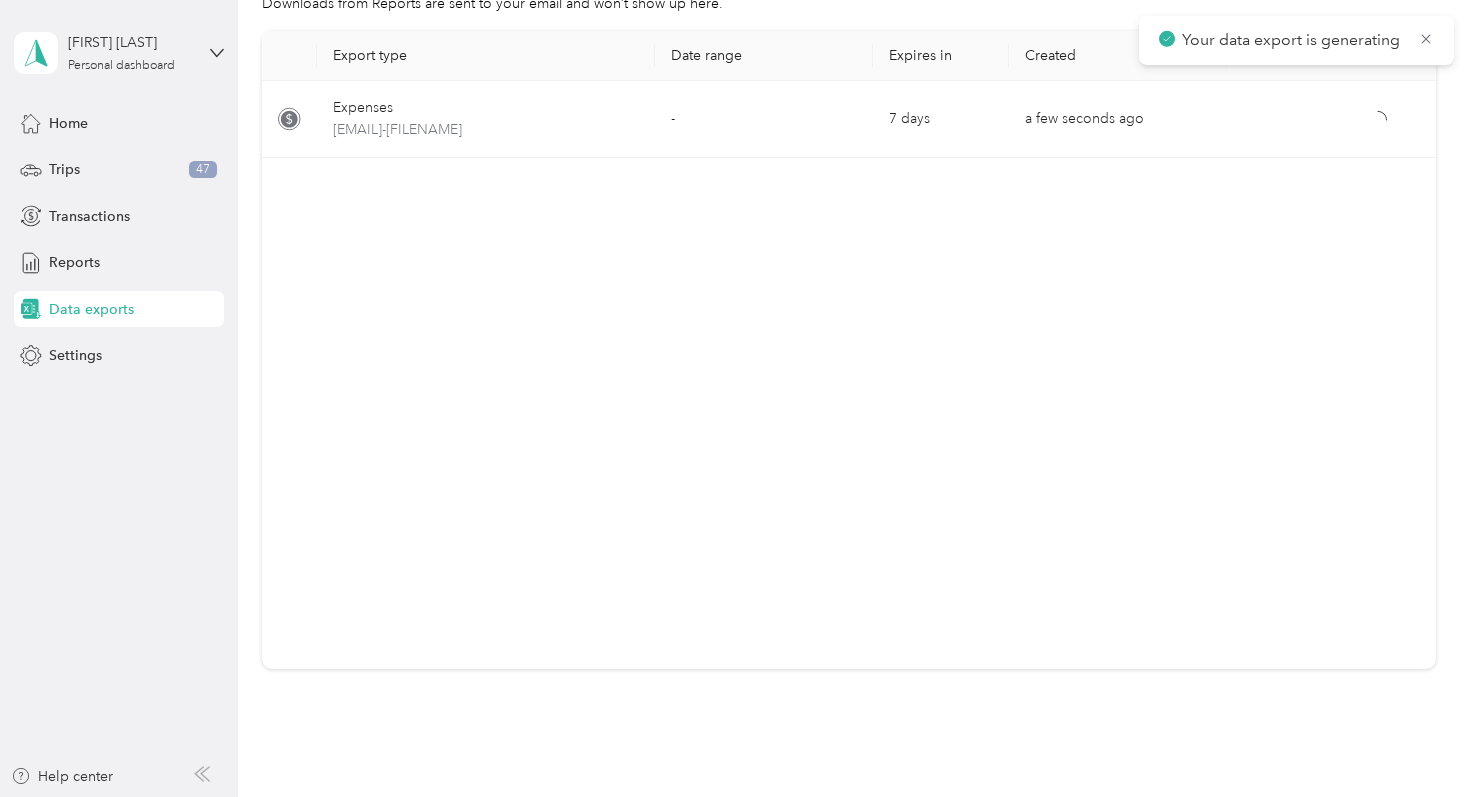 scroll, scrollTop: 0, scrollLeft: 0, axis: both 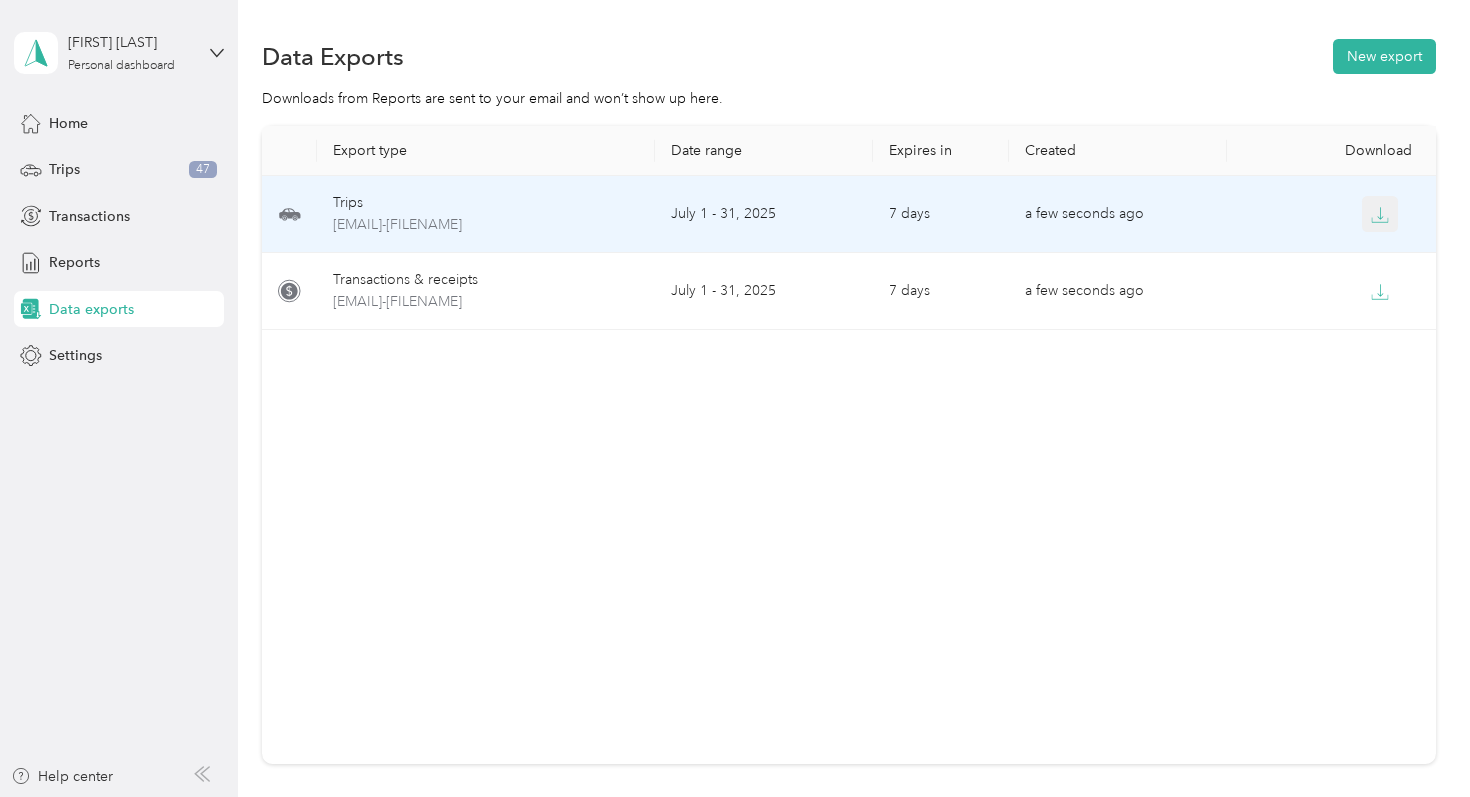 click 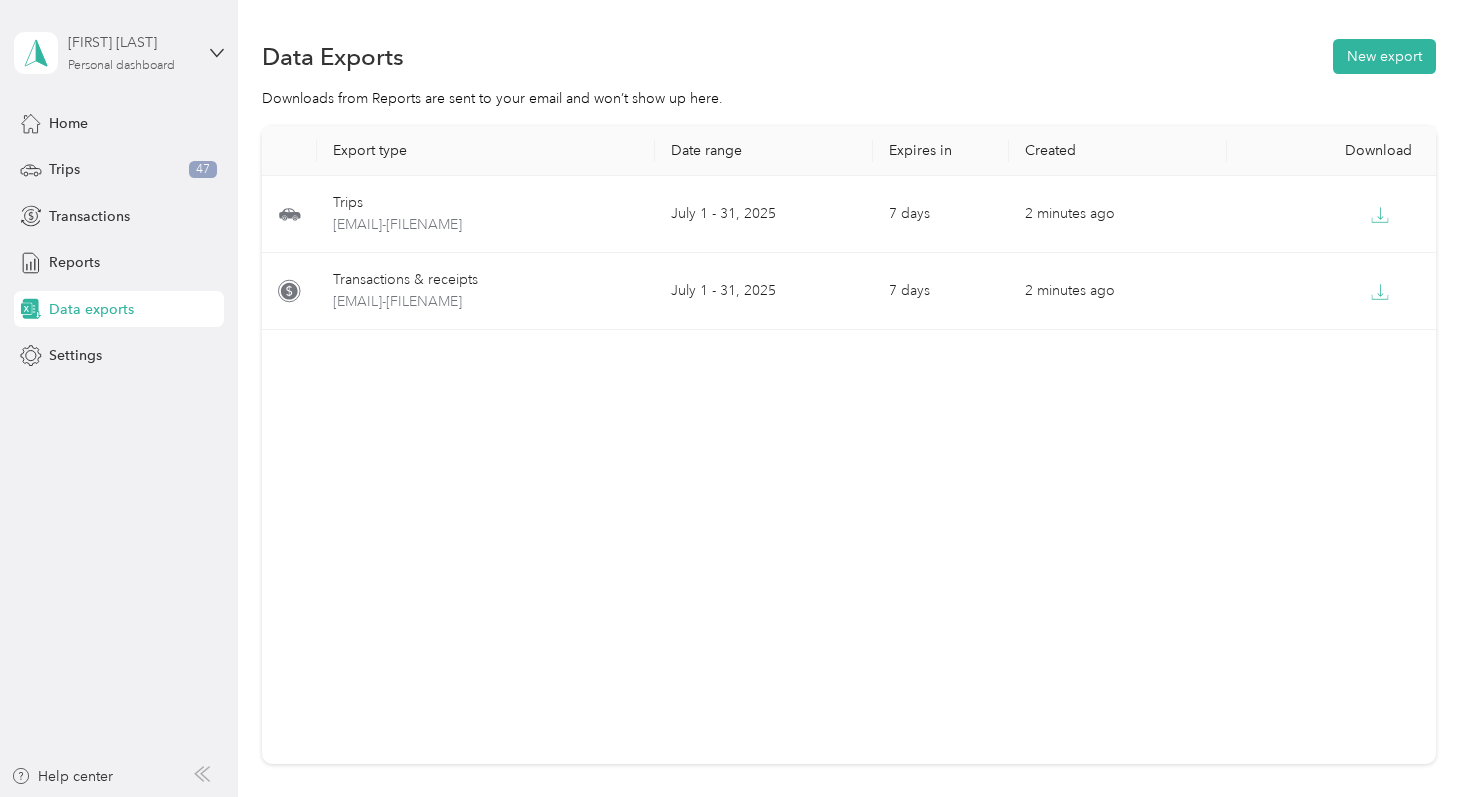 click on "Personal dashboard" at bounding box center (121, 66) 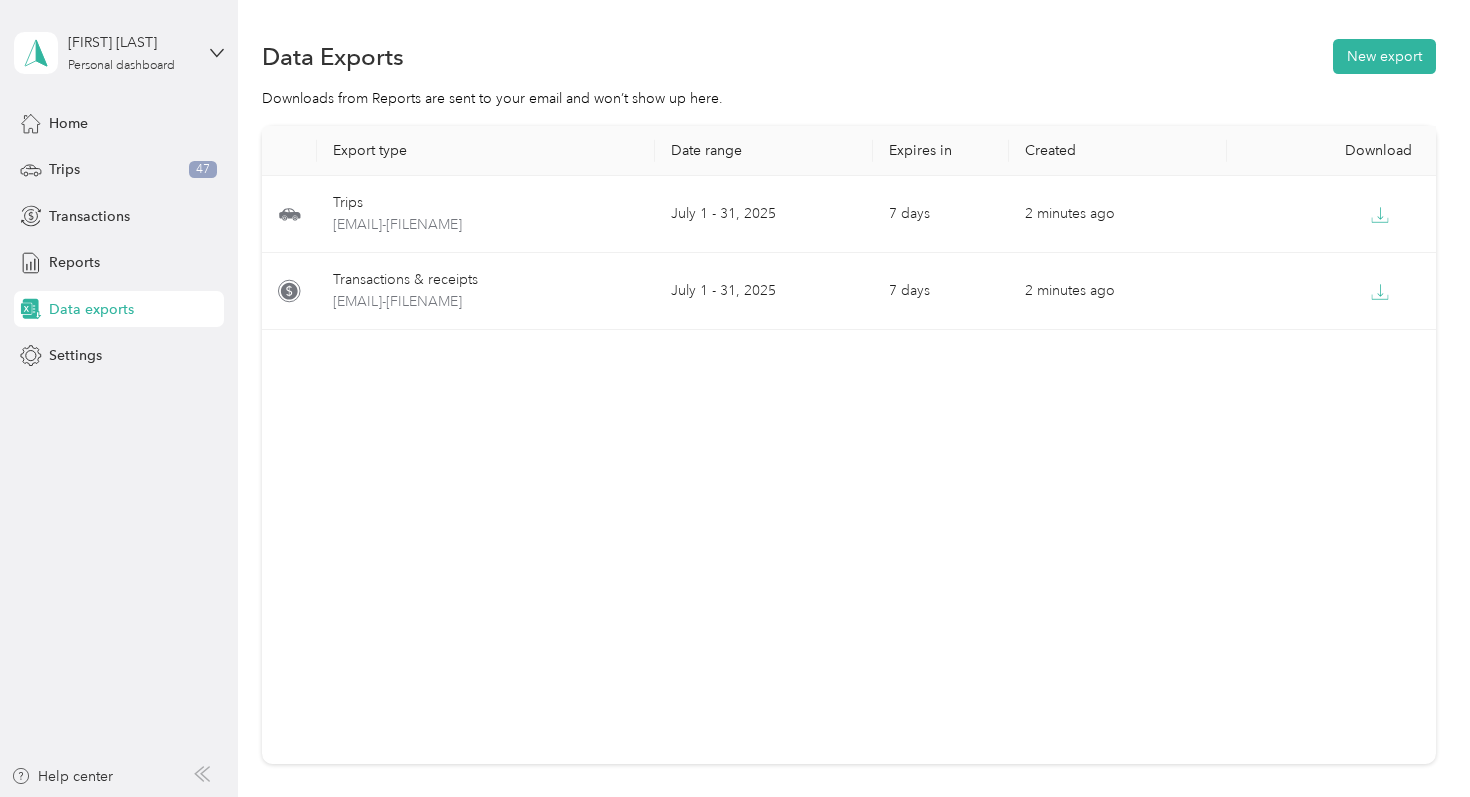 click on "Log out" at bounding box center [166, 164] 